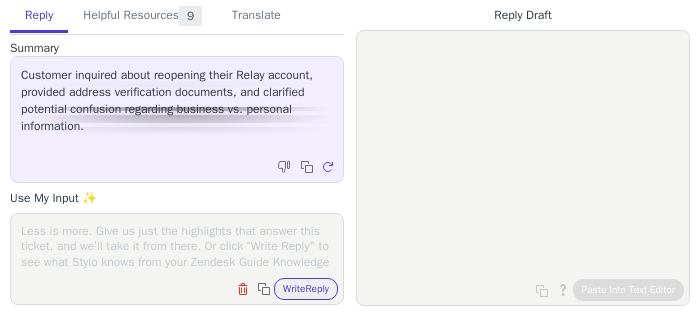 scroll, scrollTop: 0, scrollLeft: 0, axis: both 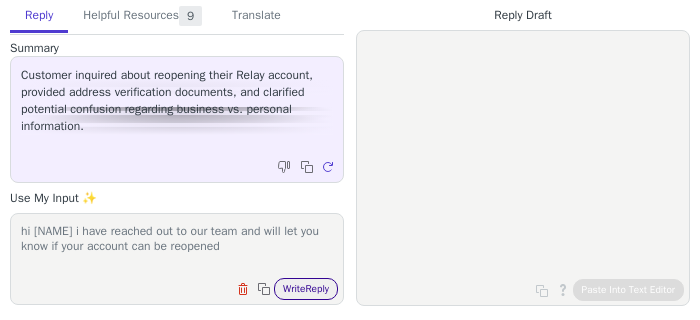 type on "hi michael i have reached out to our team and will let you know if your account can be reopened" 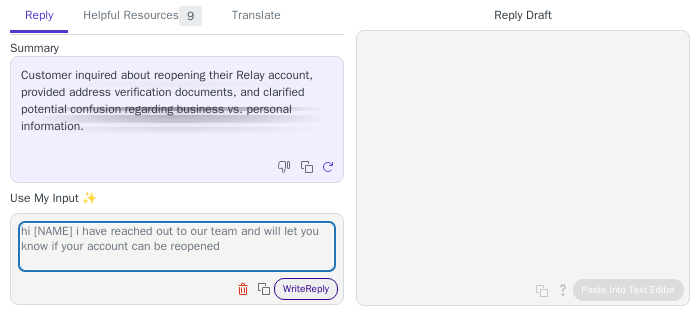 click on "Write  Reply" at bounding box center [306, 289] 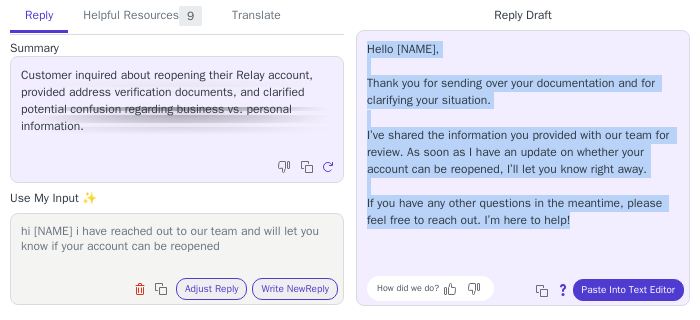 drag, startPoint x: 364, startPoint y: 46, endPoint x: 553, endPoint y: 252, distance: 279.56573 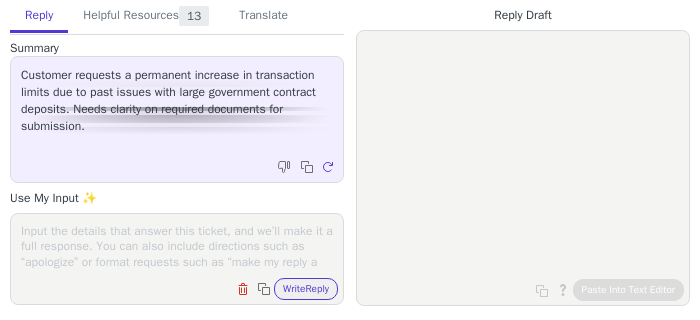 scroll, scrollTop: 0, scrollLeft: 0, axis: both 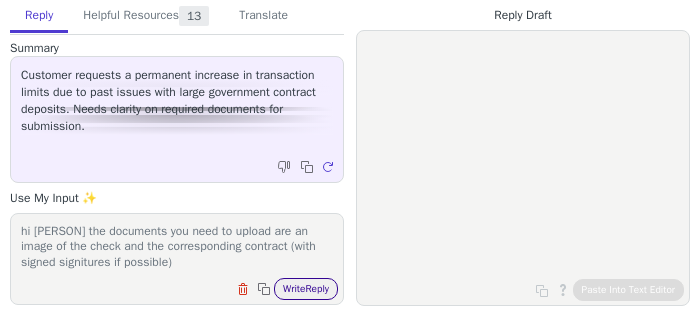 type on "hi [PERSON] the documents you need to upload are an image of the check and the corresponding contract (with signed signitures if possible)" 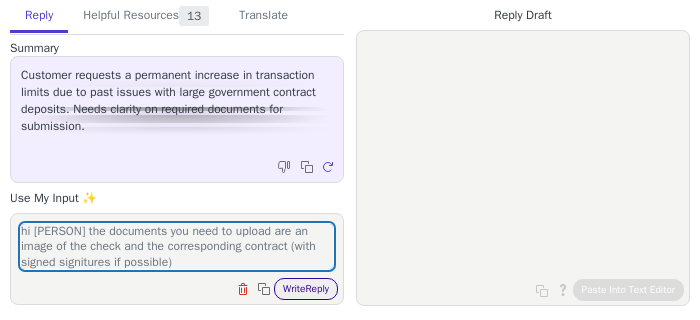 click on "Write  Reply" at bounding box center [306, 289] 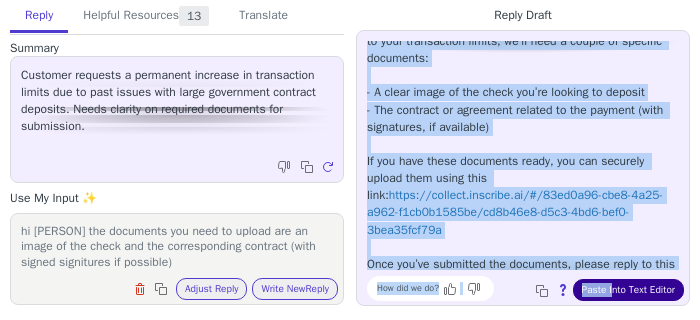 scroll, scrollTop: 182, scrollLeft: 0, axis: vertical 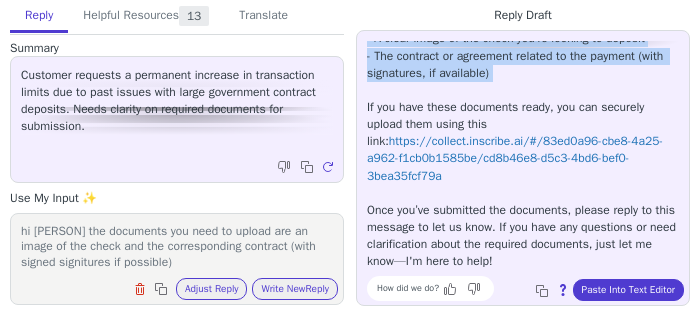 drag, startPoint x: 366, startPoint y: 46, endPoint x: 563, endPoint y: 87, distance: 201.22127 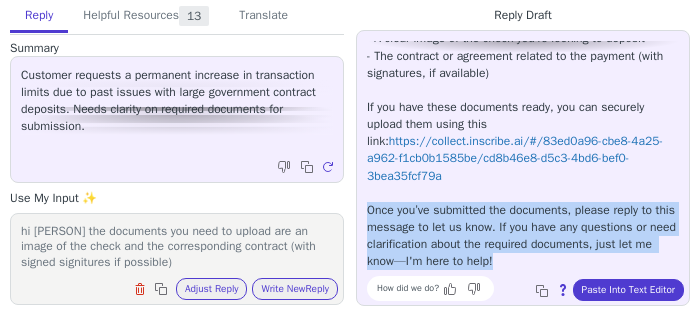 drag, startPoint x: 363, startPoint y: 212, endPoint x: 583, endPoint y: 272, distance: 228.03508 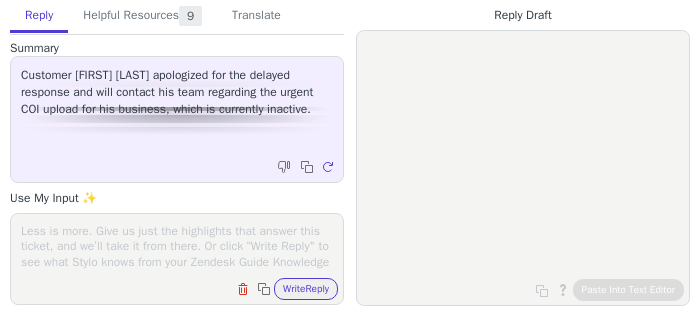 scroll, scrollTop: 0, scrollLeft: 0, axis: both 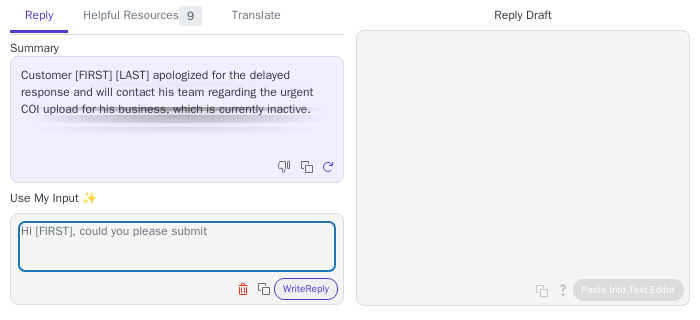 click on "Hi [FIRST], could you please submit  Clear field Copy to clipboard Write  Reply" at bounding box center (177, 259) 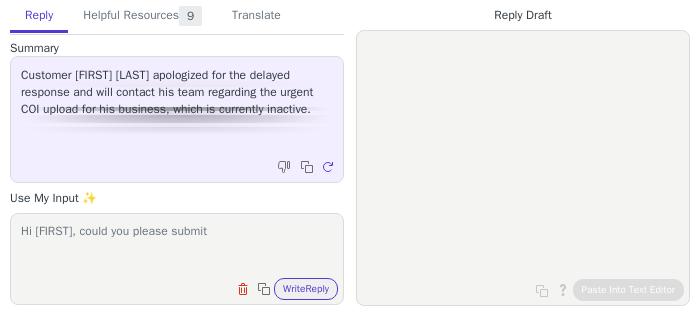 click on "Hi [FIRST], could you please submit" at bounding box center [177, 246] 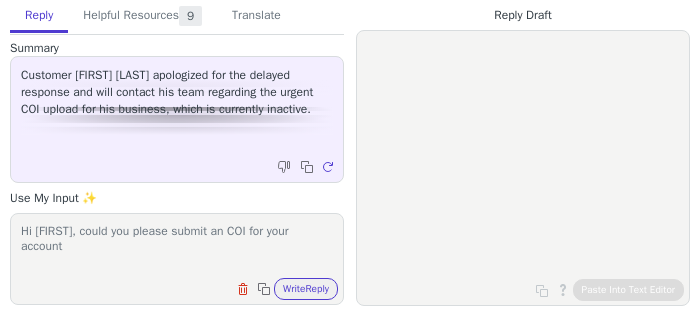 click on "Hi [FIRST], could you please submit an COI for your account" at bounding box center [177, 246] 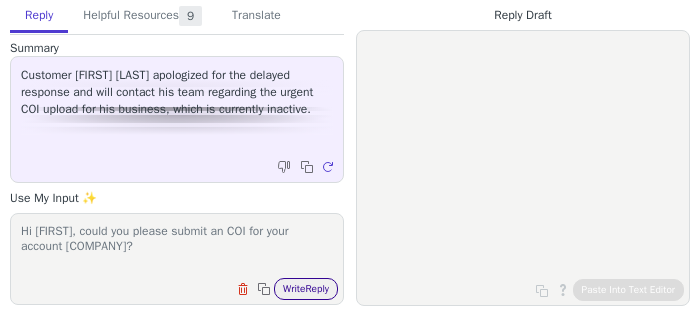 type on "Hi [FIRST], could you please submit an COI for your account [COMPANY]?" 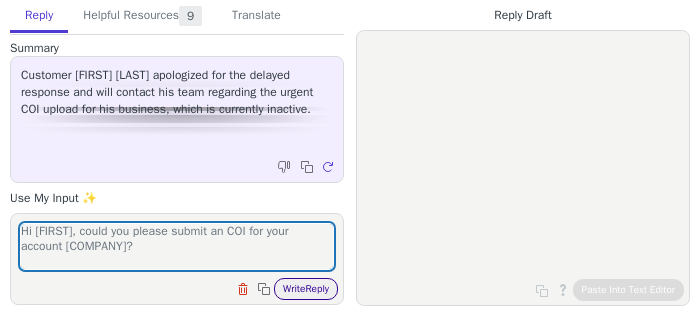 click on "Write  Reply" at bounding box center [306, 289] 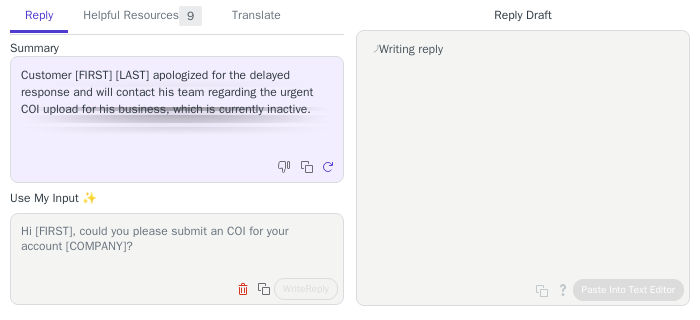 click on "Hi [FIRST], could you please submit an COI for your account [COMPANY]?" at bounding box center (177, 246) 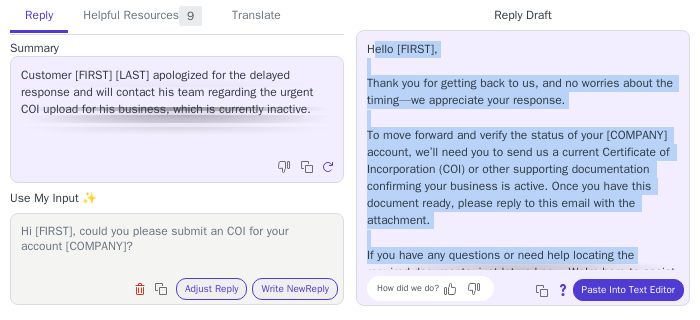 drag, startPoint x: 372, startPoint y: 50, endPoint x: 694, endPoint y: 252, distance: 380.11578 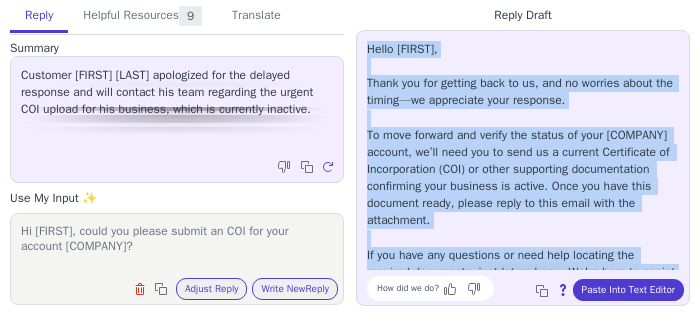 scroll, scrollTop: 28, scrollLeft: 0, axis: vertical 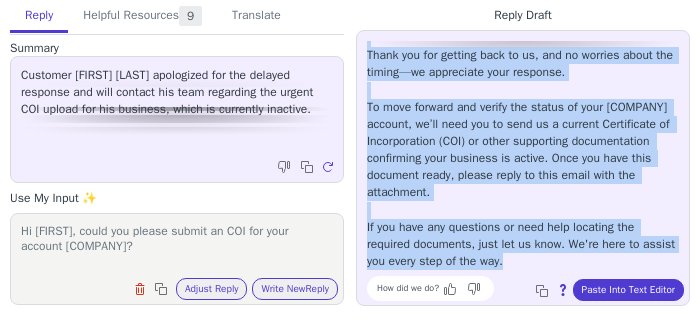 drag, startPoint x: 365, startPoint y: 50, endPoint x: 664, endPoint y: 259, distance: 364.80405 